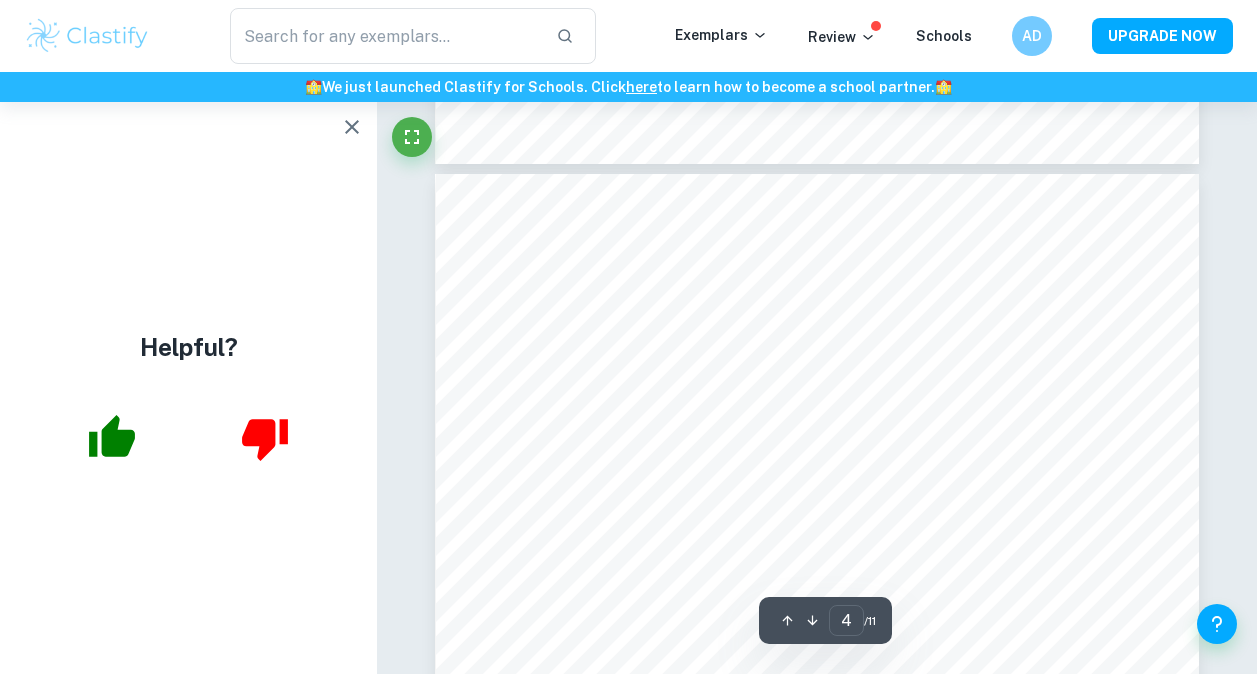 scroll, scrollTop: 3460, scrollLeft: 0, axis: vertical 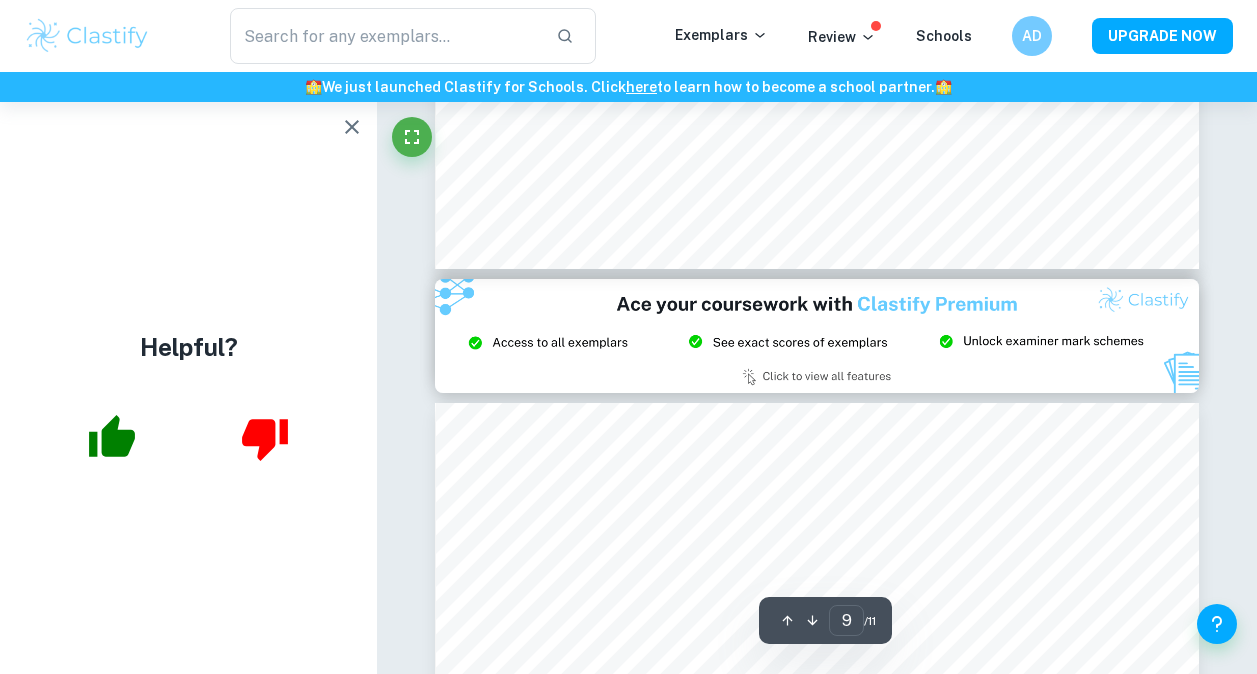 type on "8" 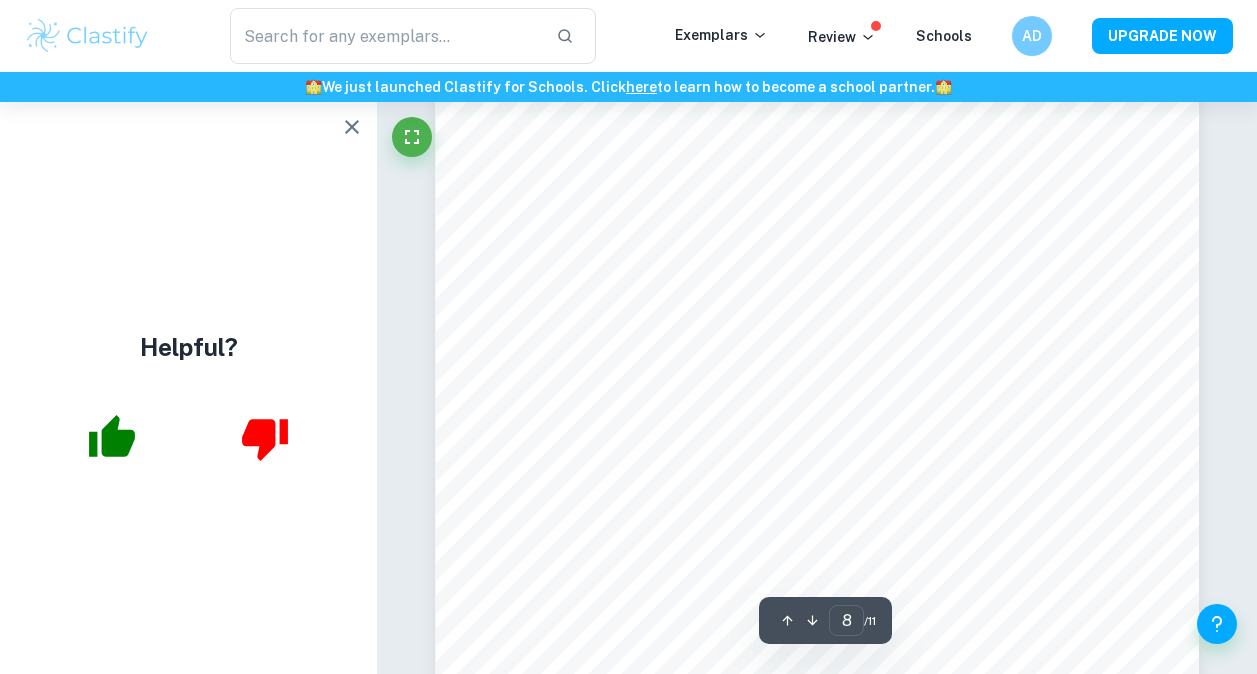 scroll, scrollTop: 8017, scrollLeft: 0, axis: vertical 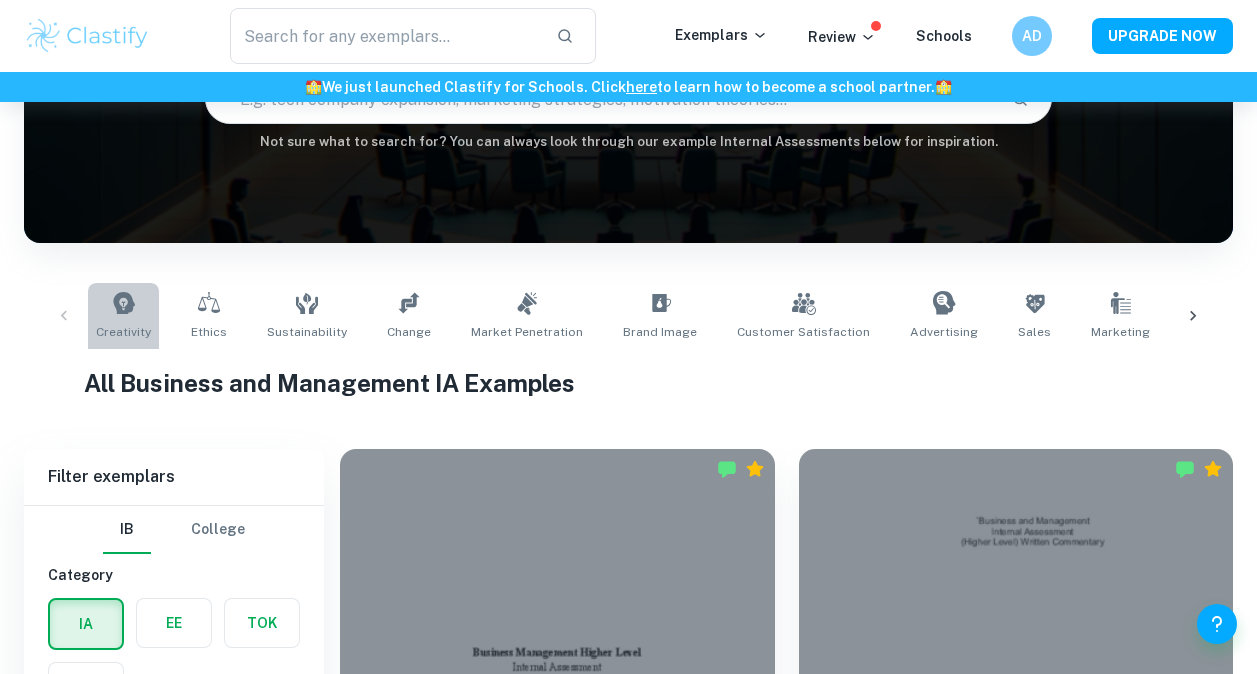 click on "Creativity" at bounding box center (123, 332) 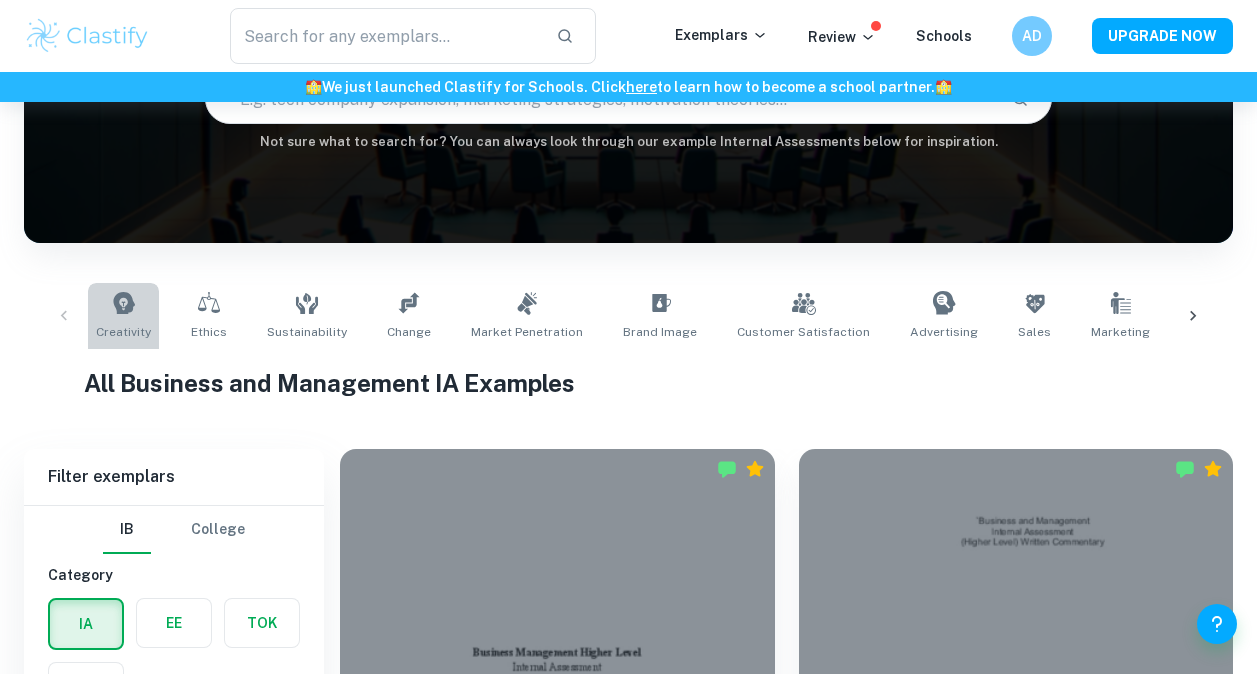 type on "Creativity" 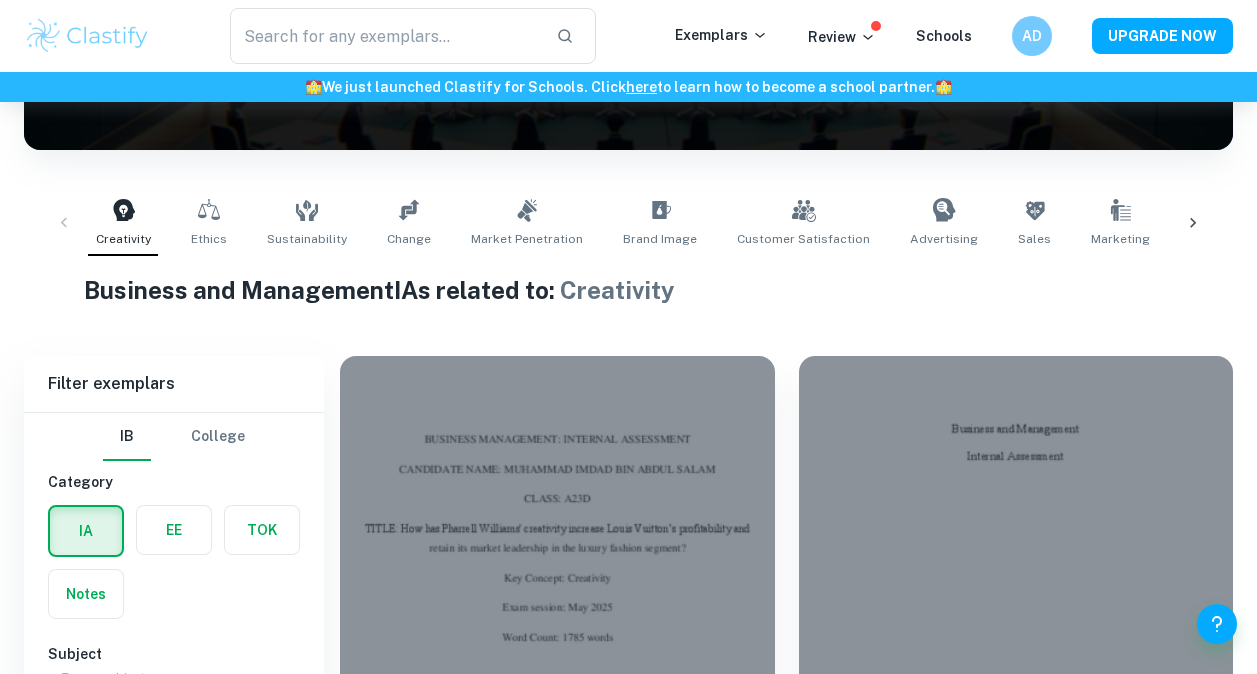 scroll, scrollTop: 697, scrollLeft: 0, axis: vertical 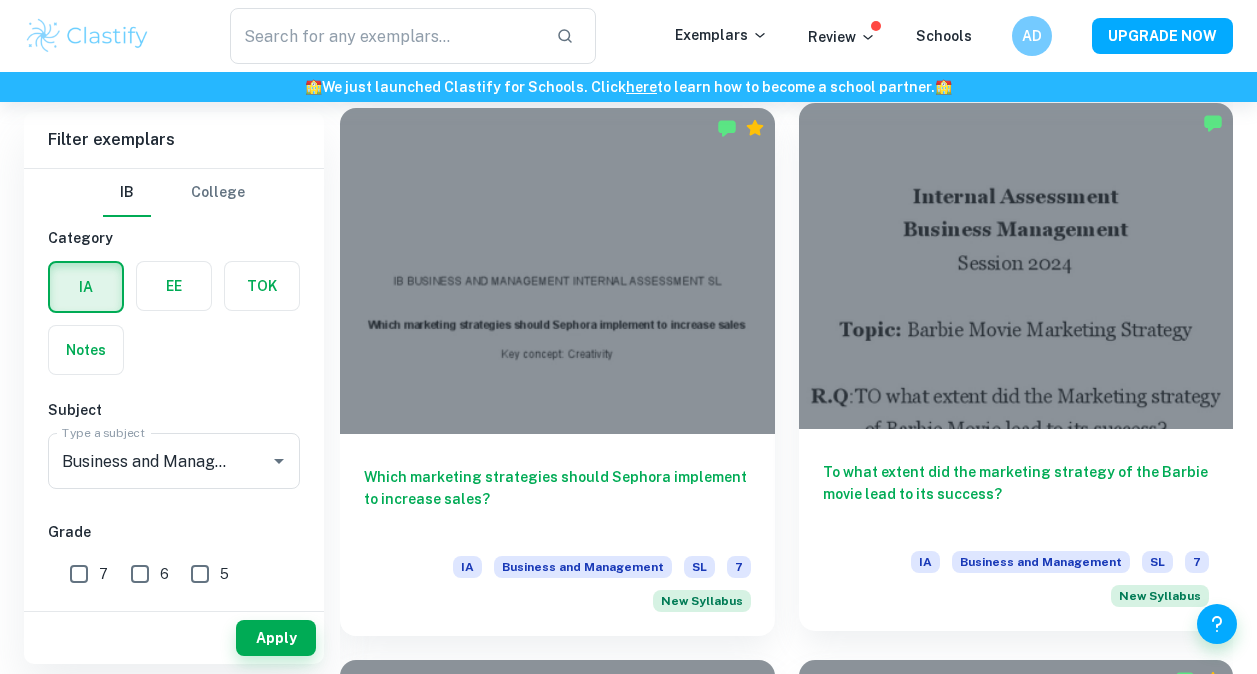 click at bounding box center [1016, 266] 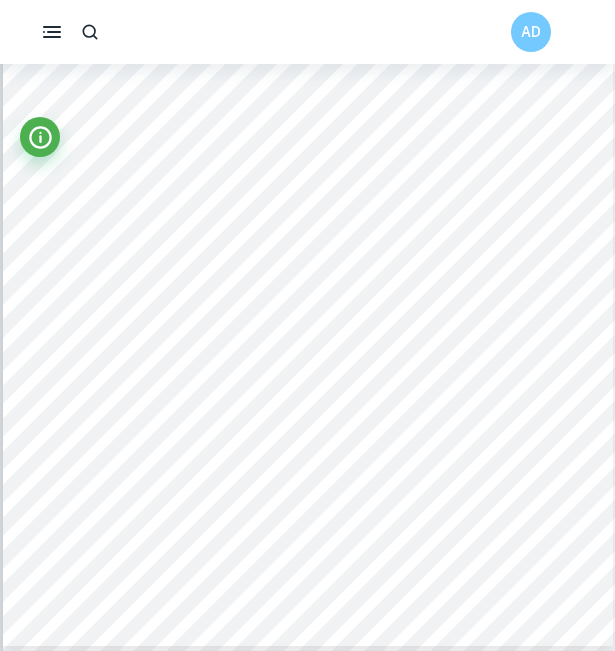 scroll, scrollTop: 12849, scrollLeft: 0, axis: vertical 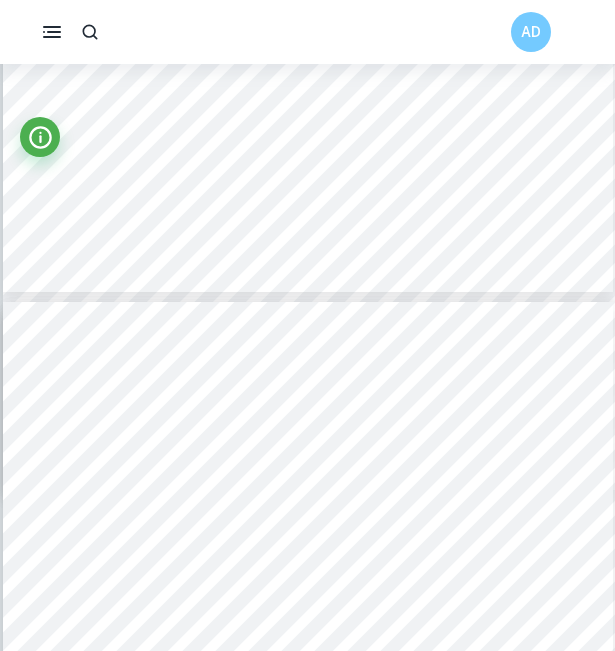 type on "16" 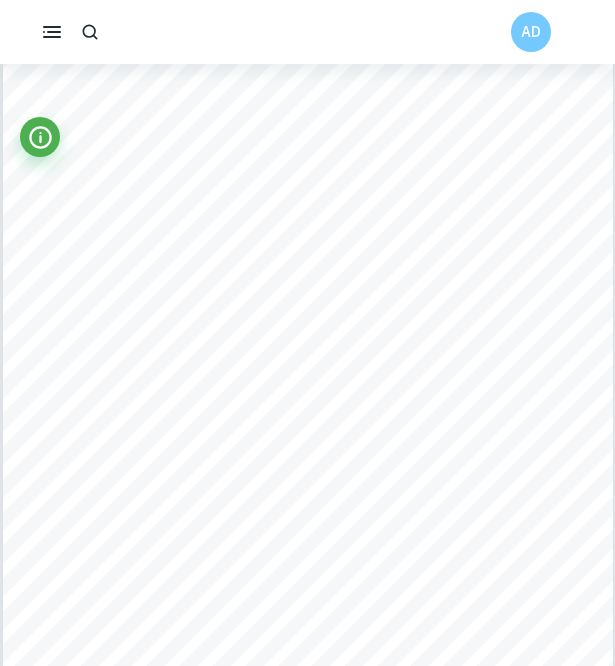 scroll, scrollTop: 2166, scrollLeft: 0, axis: vertical 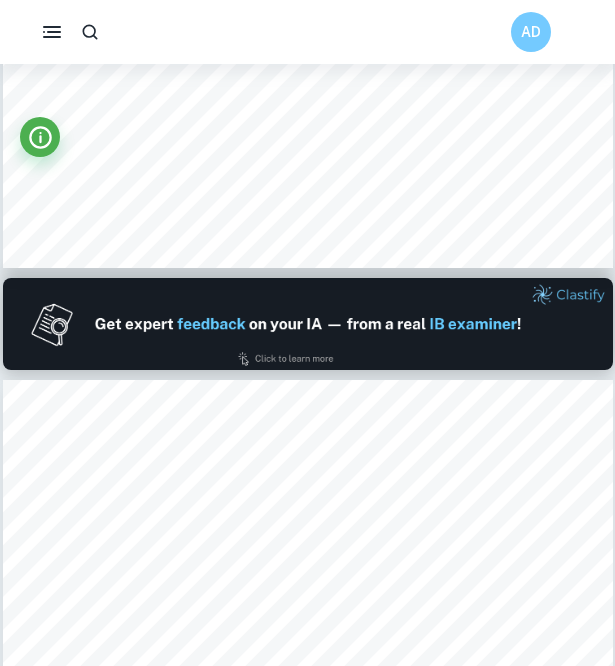 type on "1" 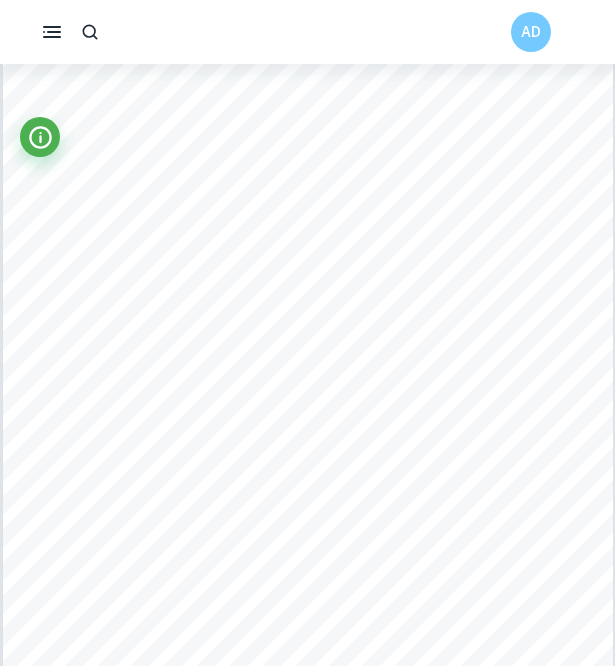 scroll, scrollTop: 0, scrollLeft: 0, axis: both 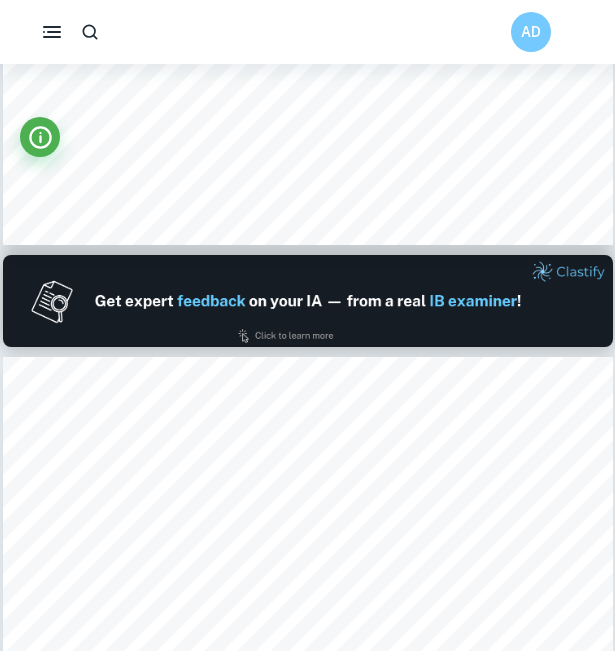 type on "1" 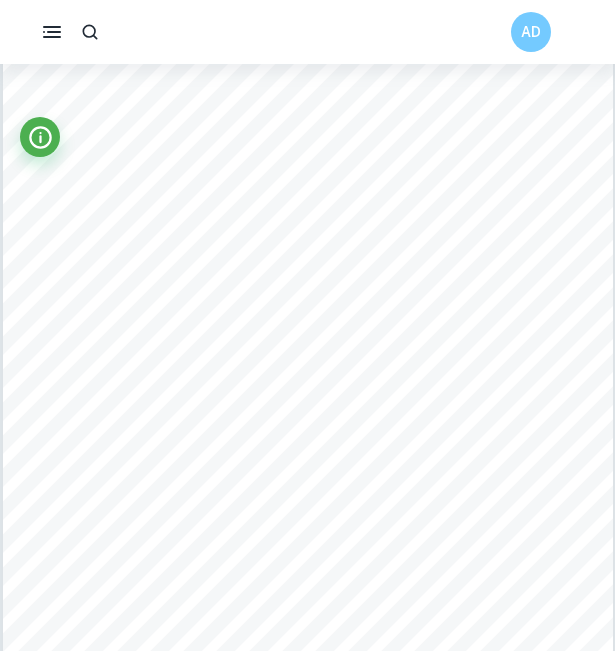 scroll, scrollTop: 0, scrollLeft: 0, axis: both 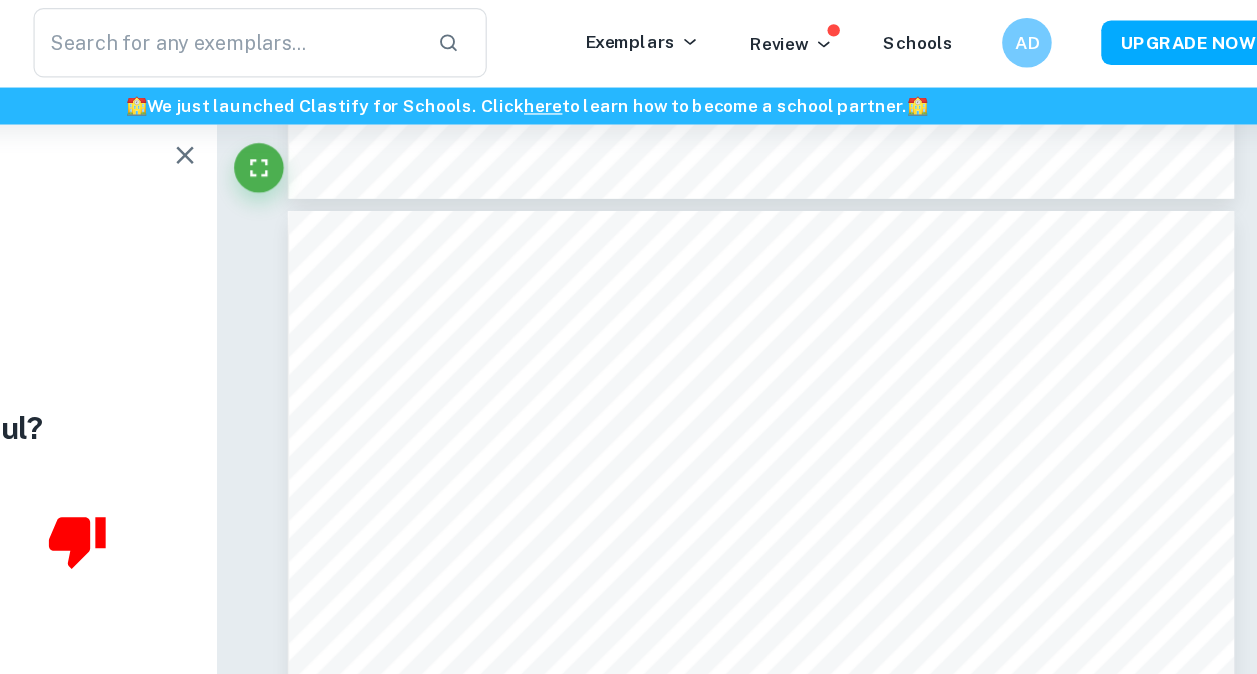type on "7" 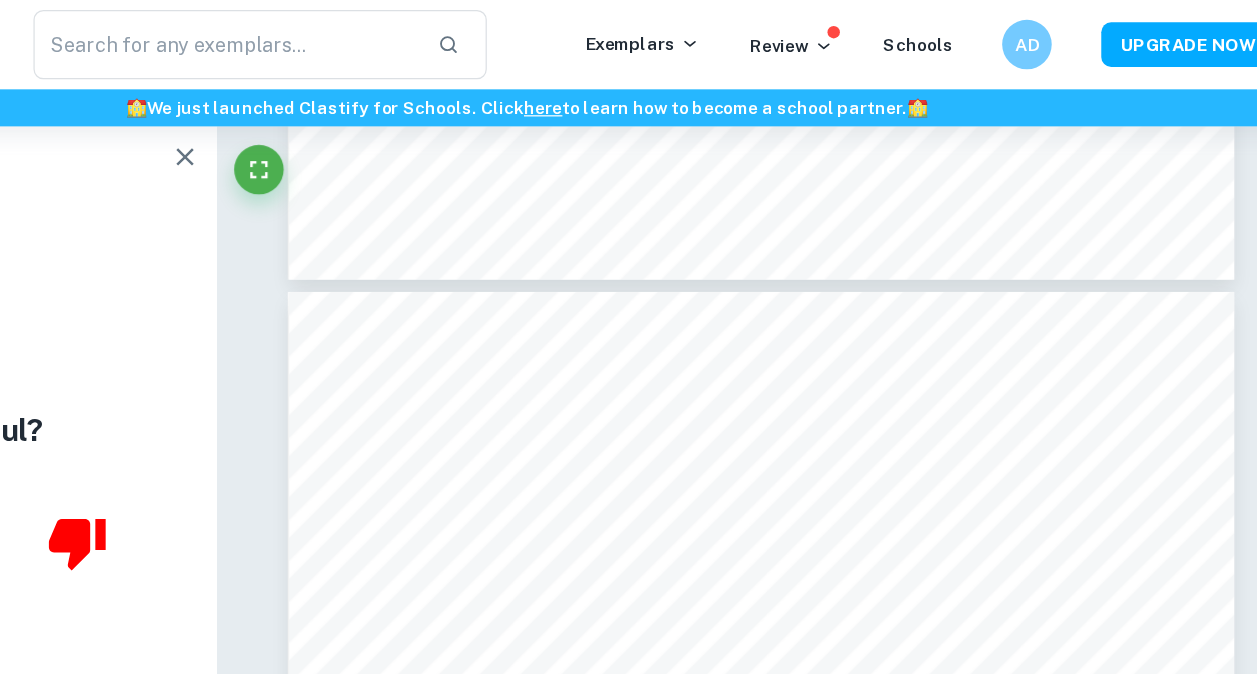 scroll, scrollTop: 6070, scrollLeft: 0, axis: vertical 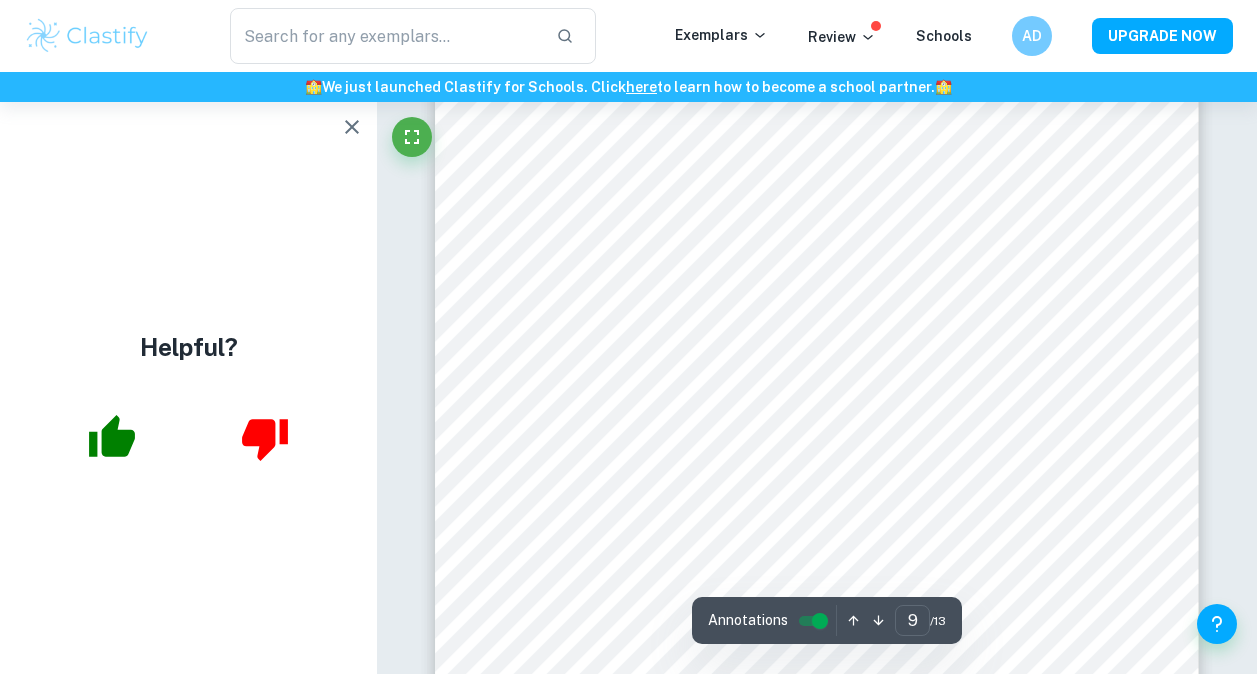type on "10" 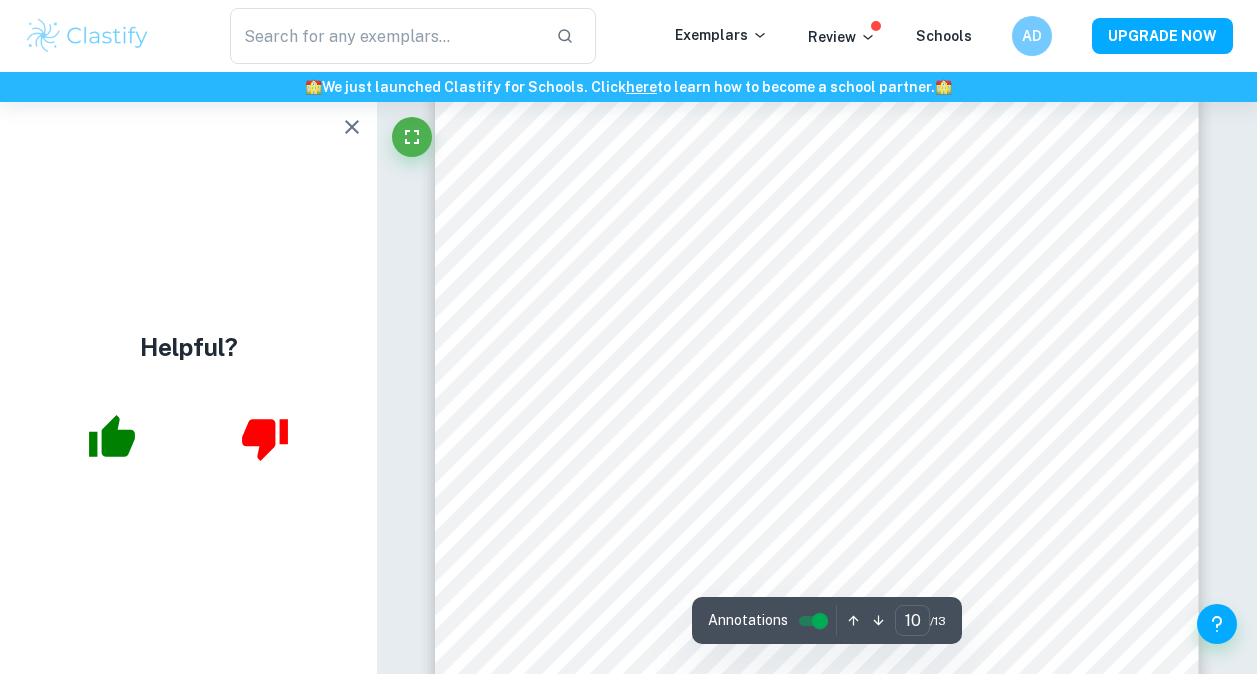 scroll, scrollTop: 10294, scrollLeft: 0, axis: vertical 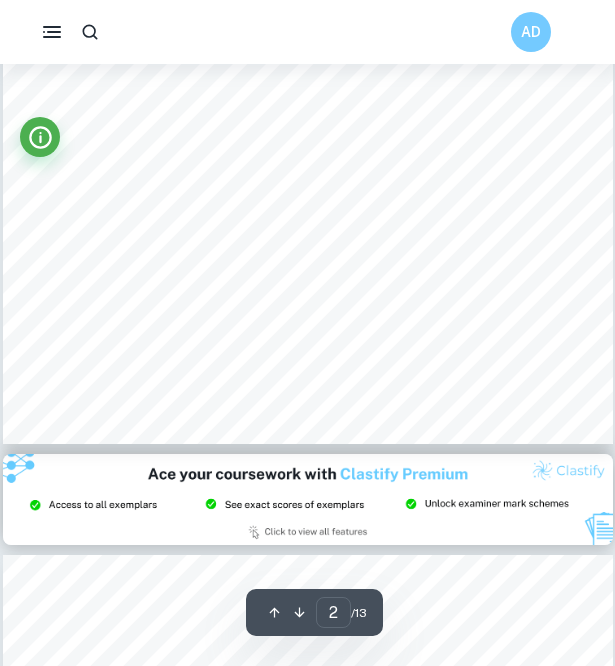 type on "3" 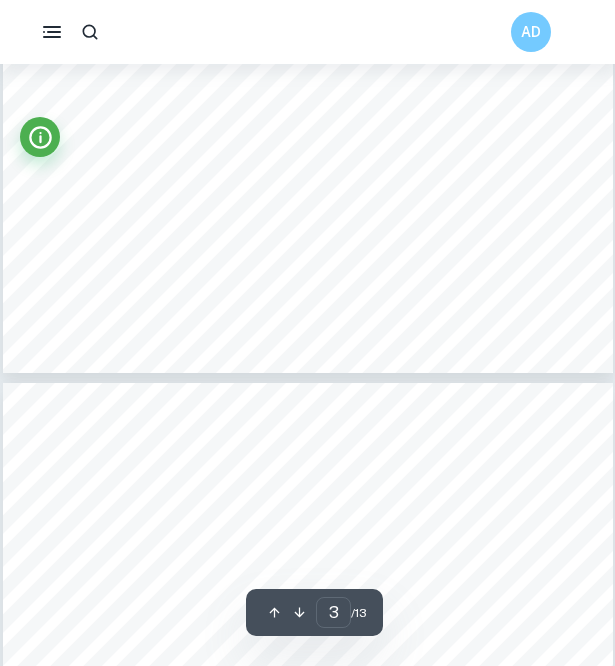 scroll, scrollTop: 2521, scrollLeft: 0, axis: vertical 